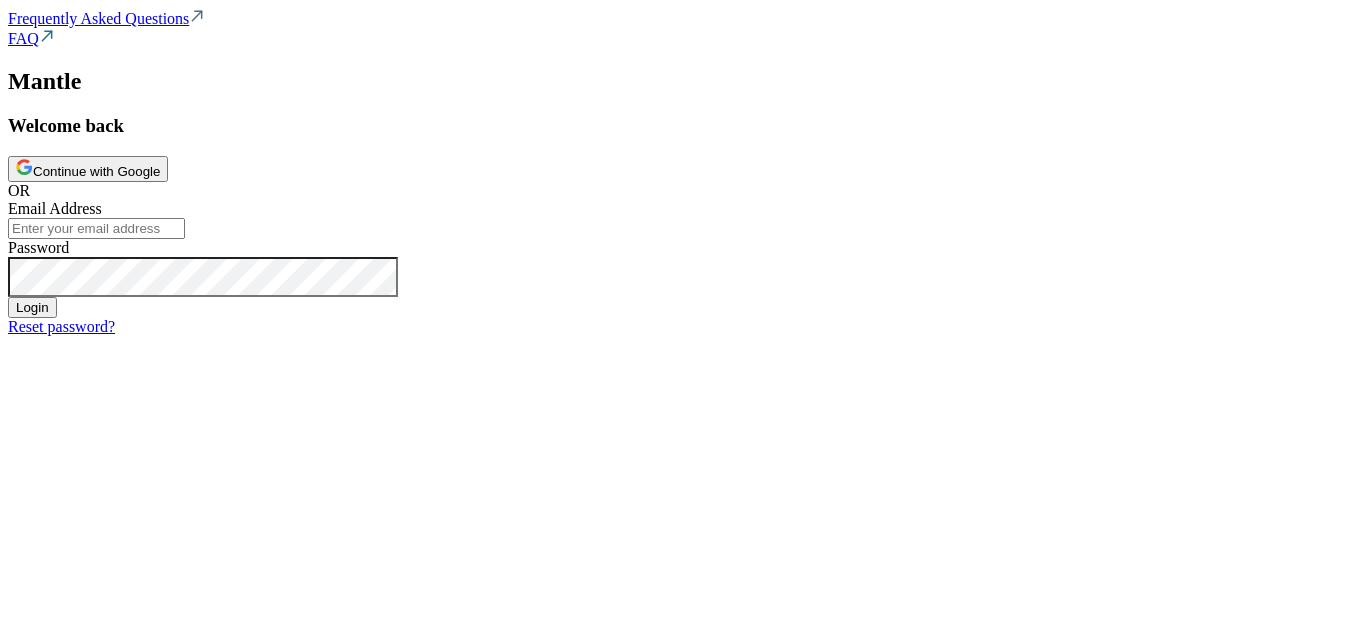 scroll, scrollTop: 0, scrollLeft: 0, axis: both 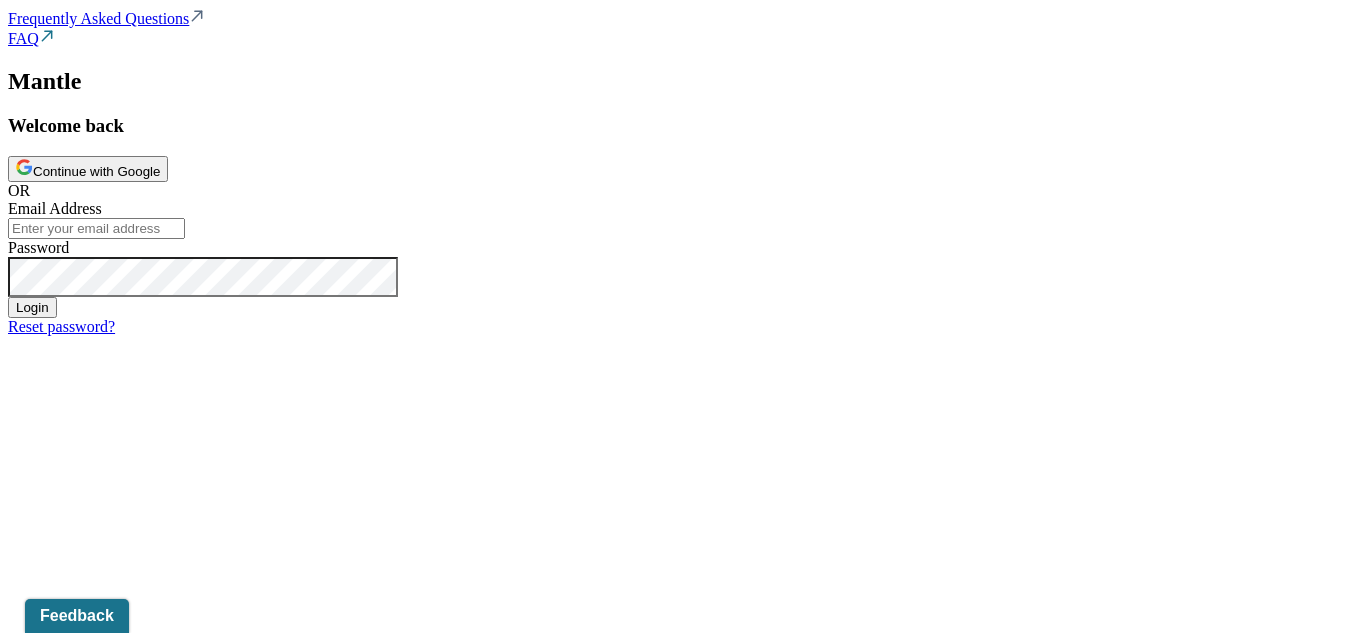 click on "Continue with Google" at bounding box center (88, 169) 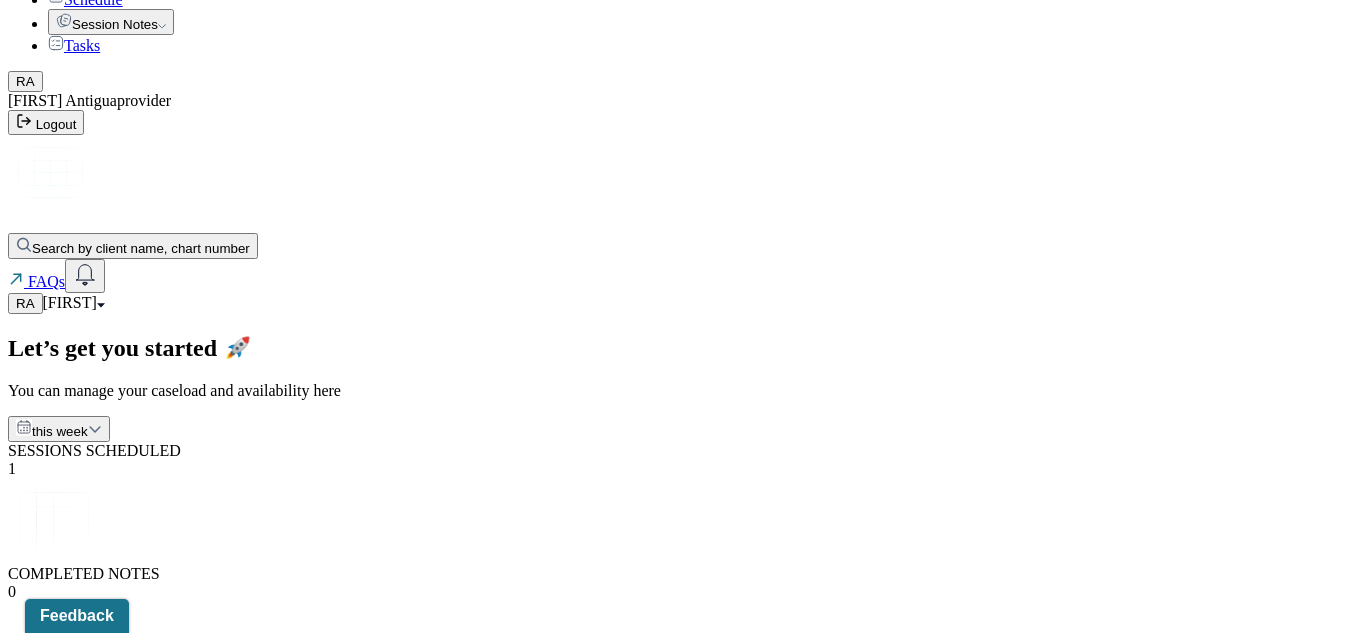 scroll, scrollTop: 140, scrollLeft: 0, axis: vertical 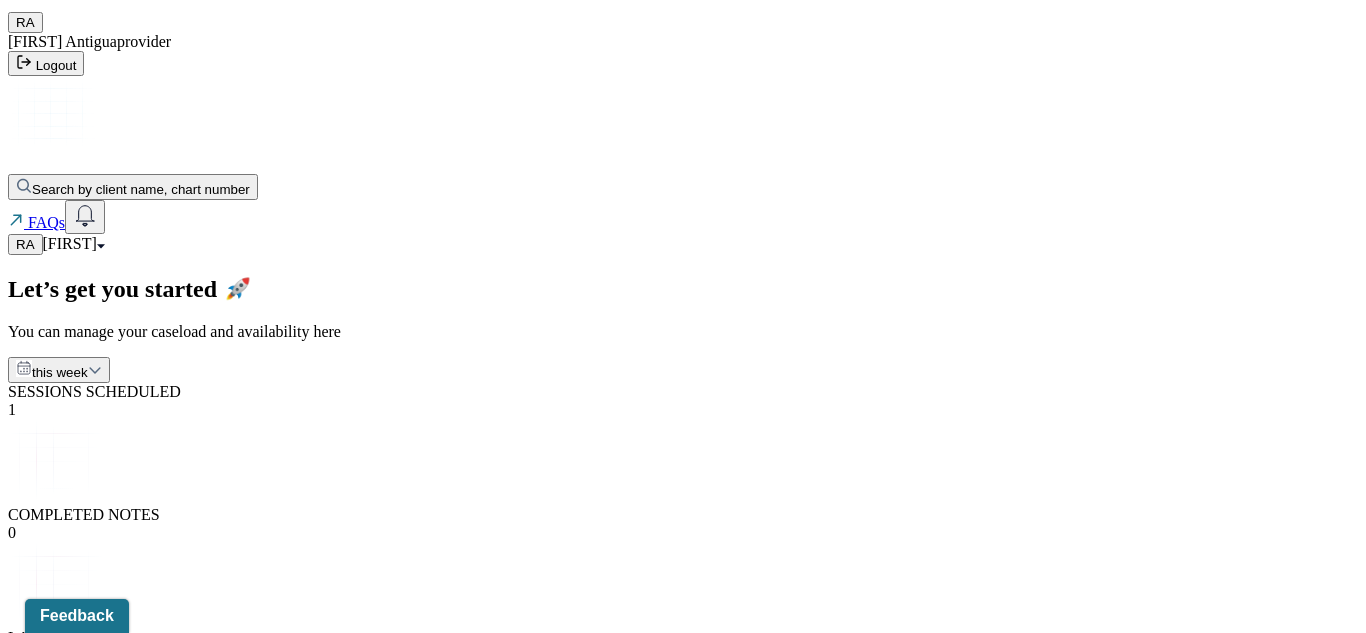 click on "Session Notes" at bounding box center (111, -37) 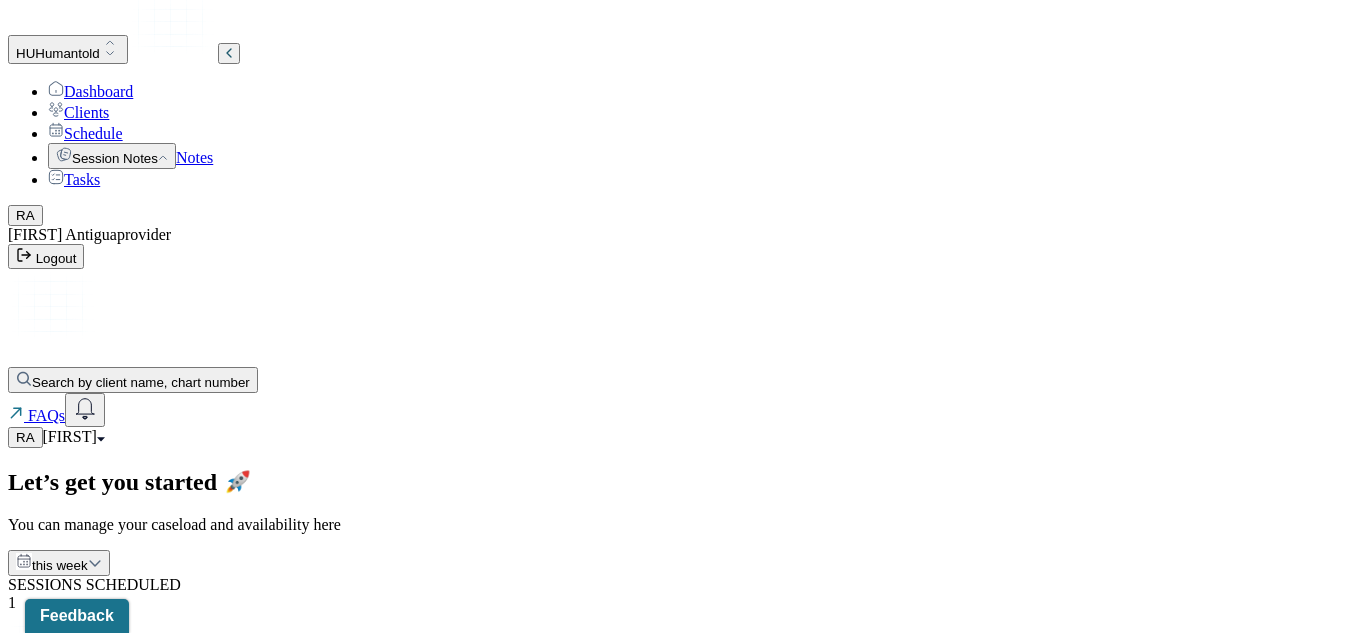 scroll, scrollTop: 8, scrollLeft: 0, axis: vertical 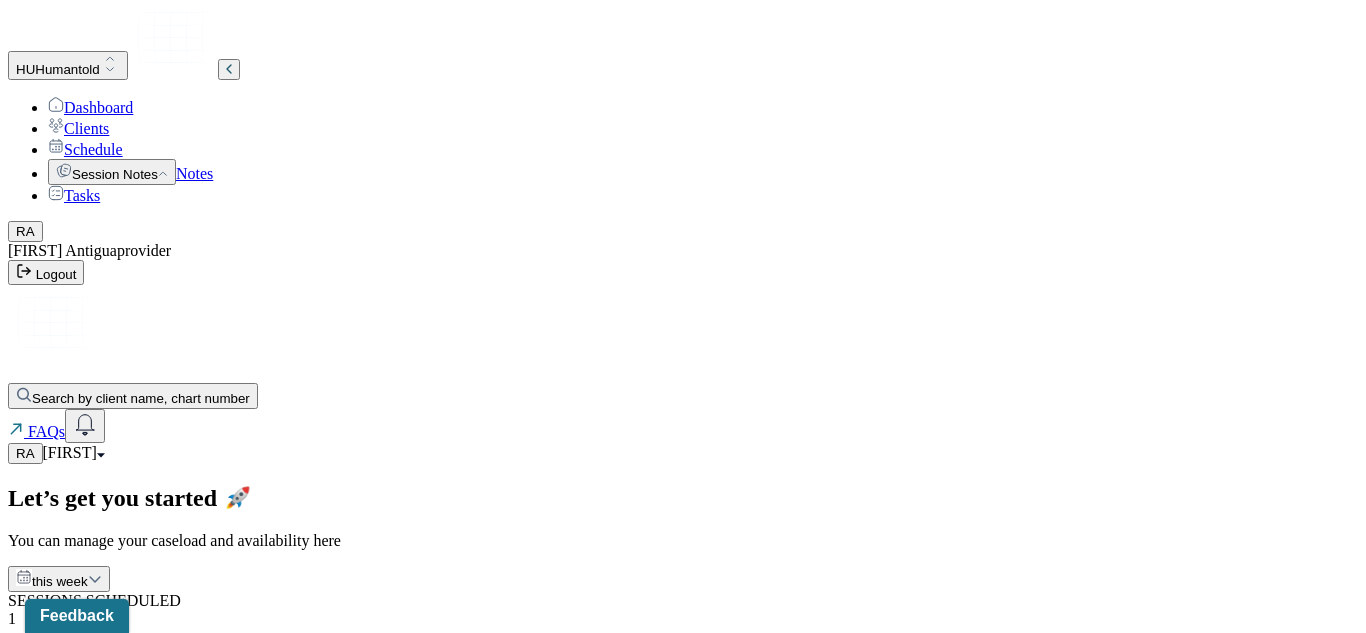 click on "Notes" at bounding box center (194, 173) 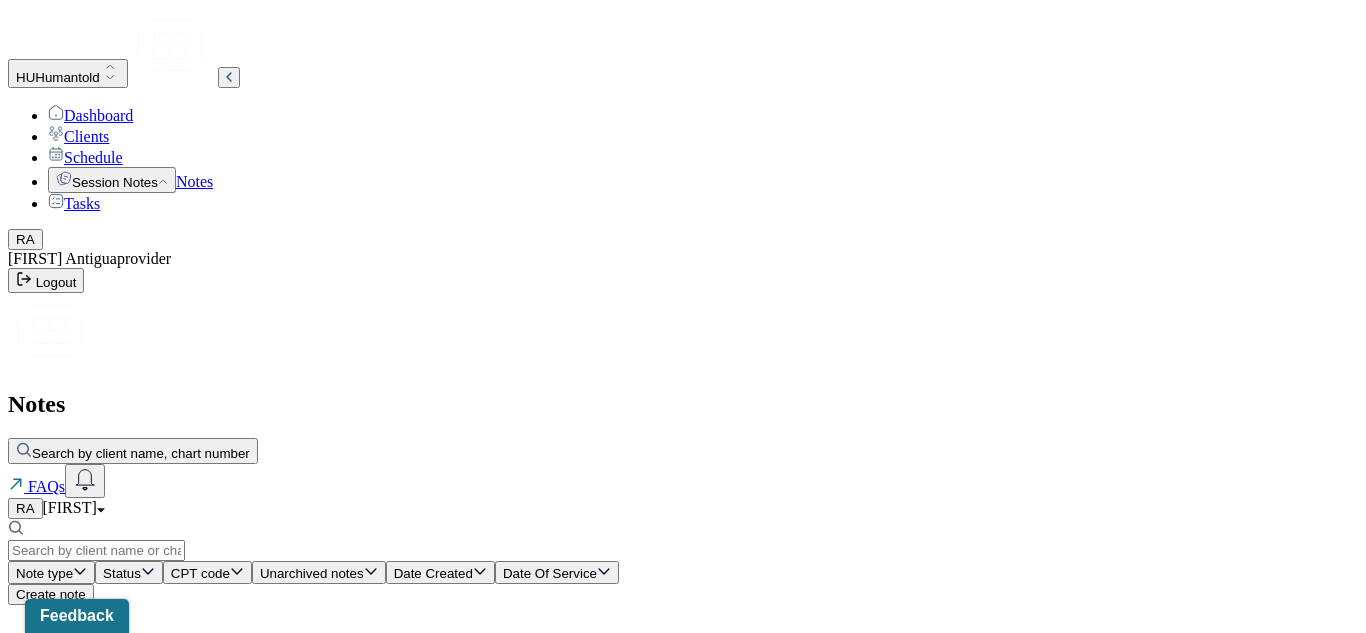 scroll, scrollTop: 0, scrollLeft: 0, axis: both 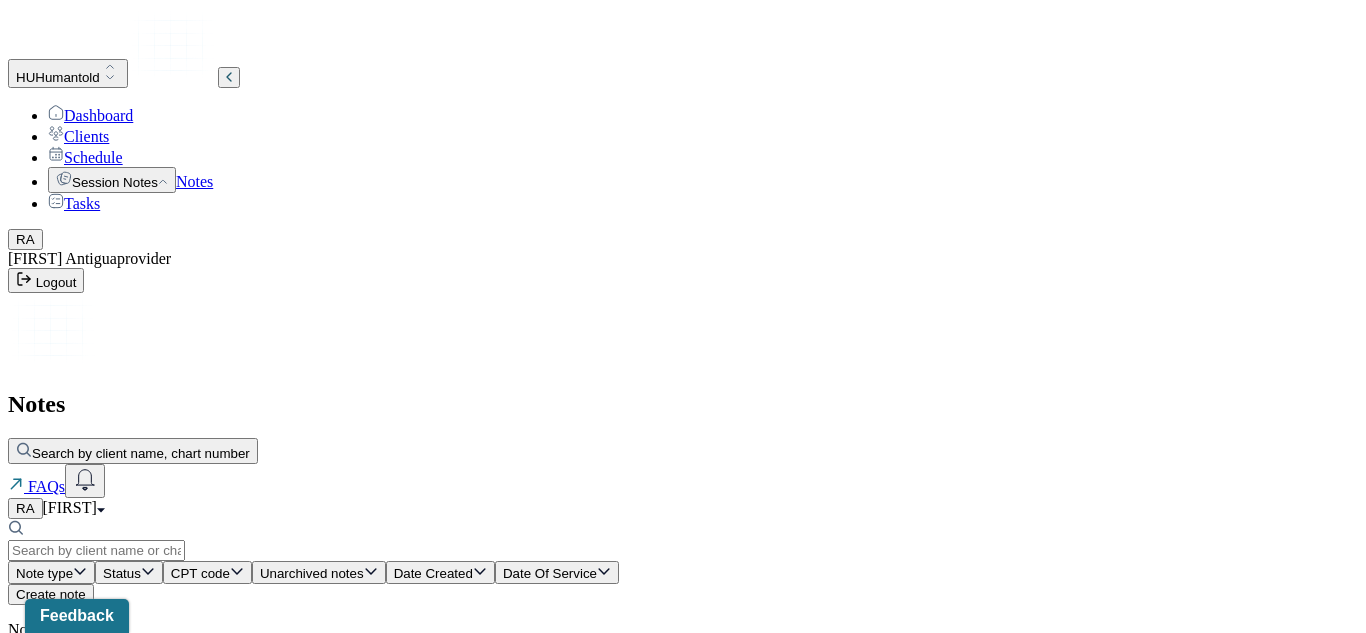 click on "Clients" at bounding box center [78, 136] 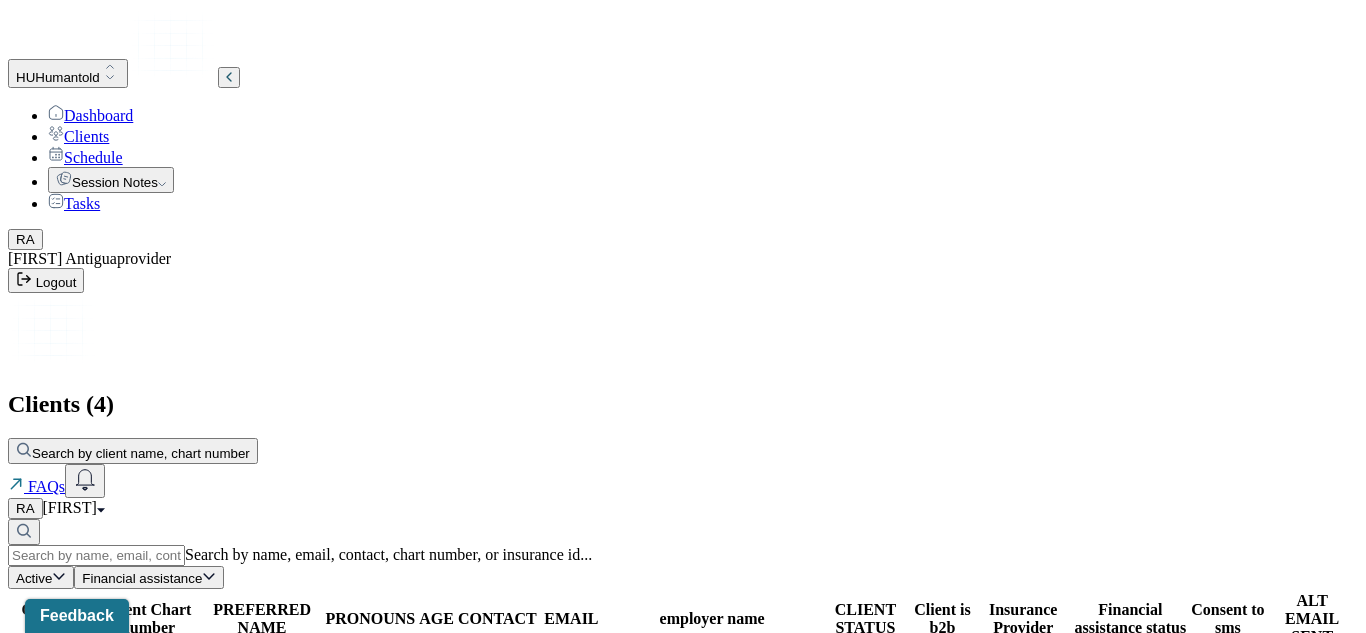 click on "FABY, SARAH" at bounding box center (52, 708) 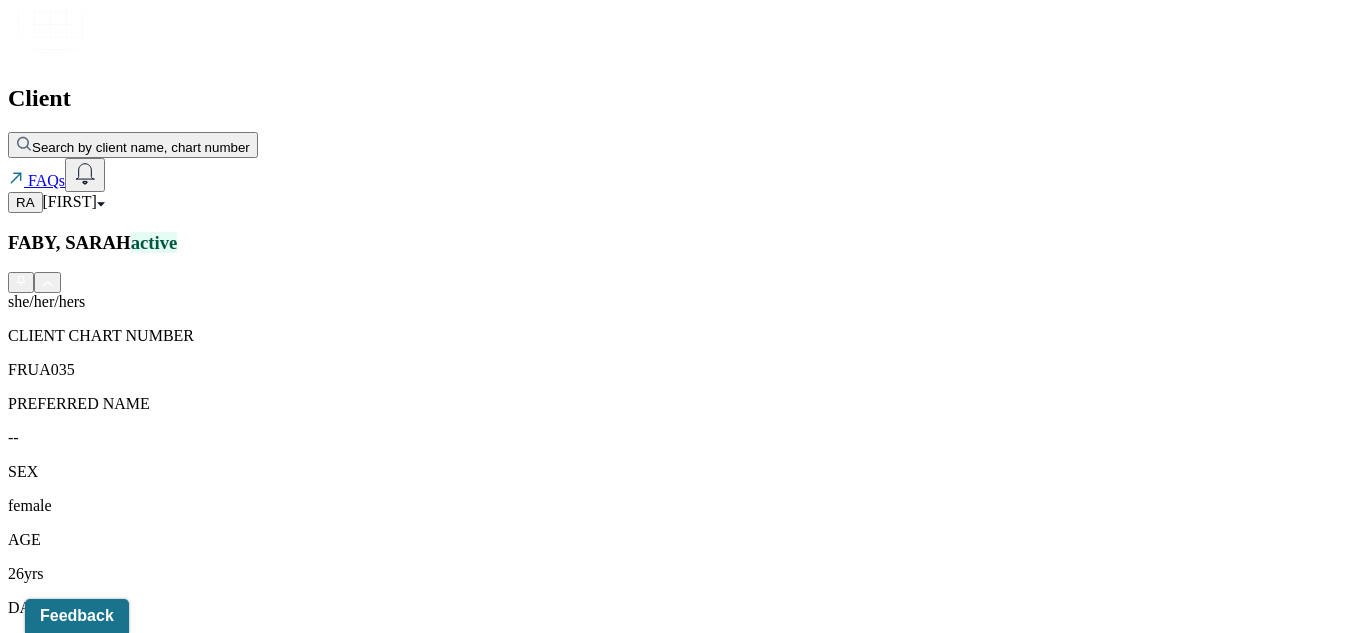scroll, scrollTop: 308, scrollLeft: 0, axis: vertical 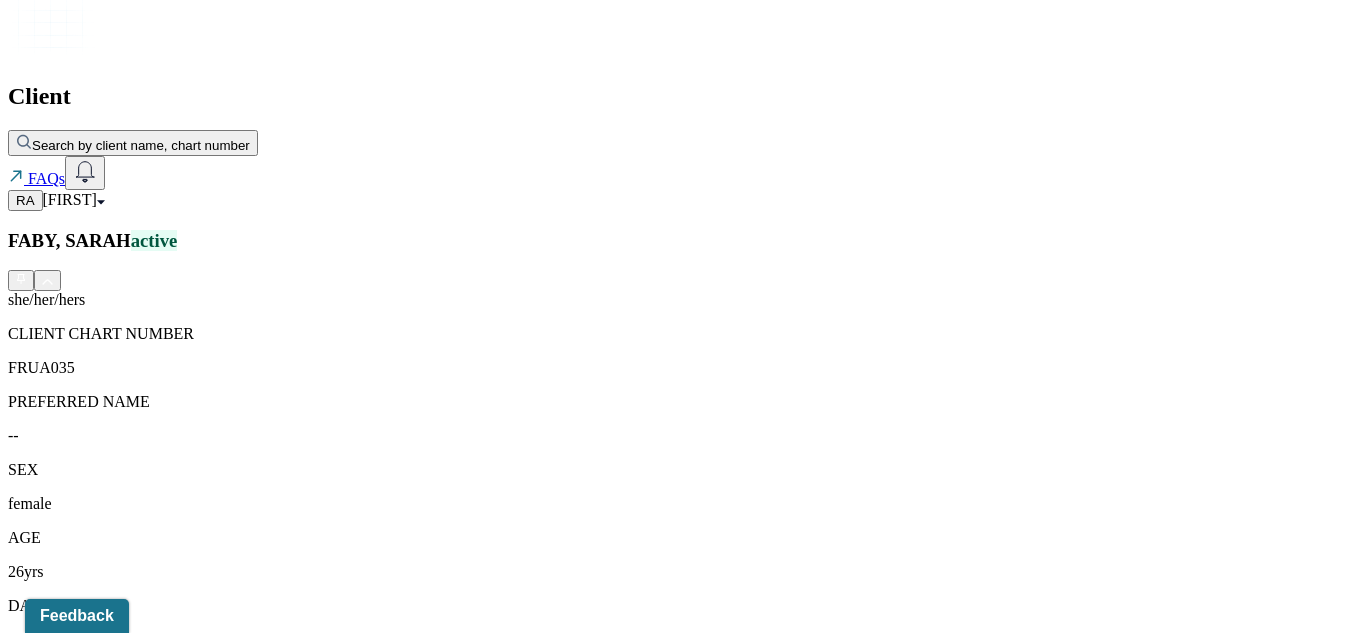 click on "Memo     Relations info     Session Notes     Documents     Tasks" at bounding box center [683, 1729] 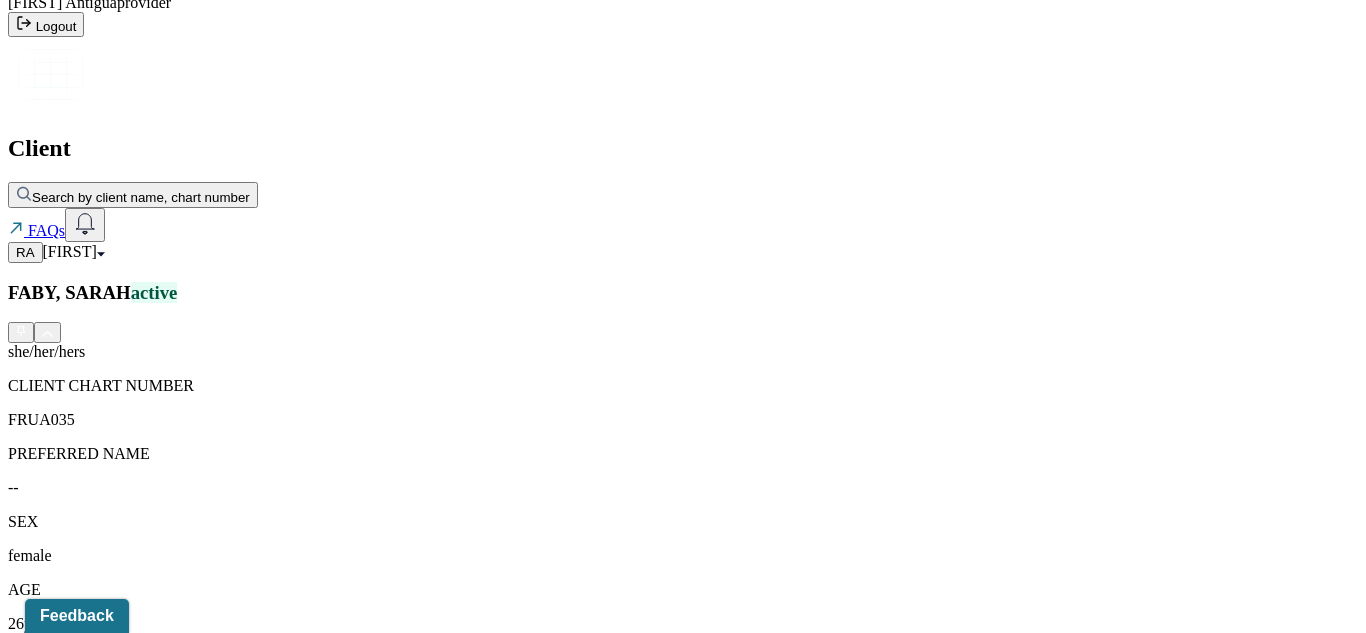 click on "Session Notes" at bounding box center [209, 1781] 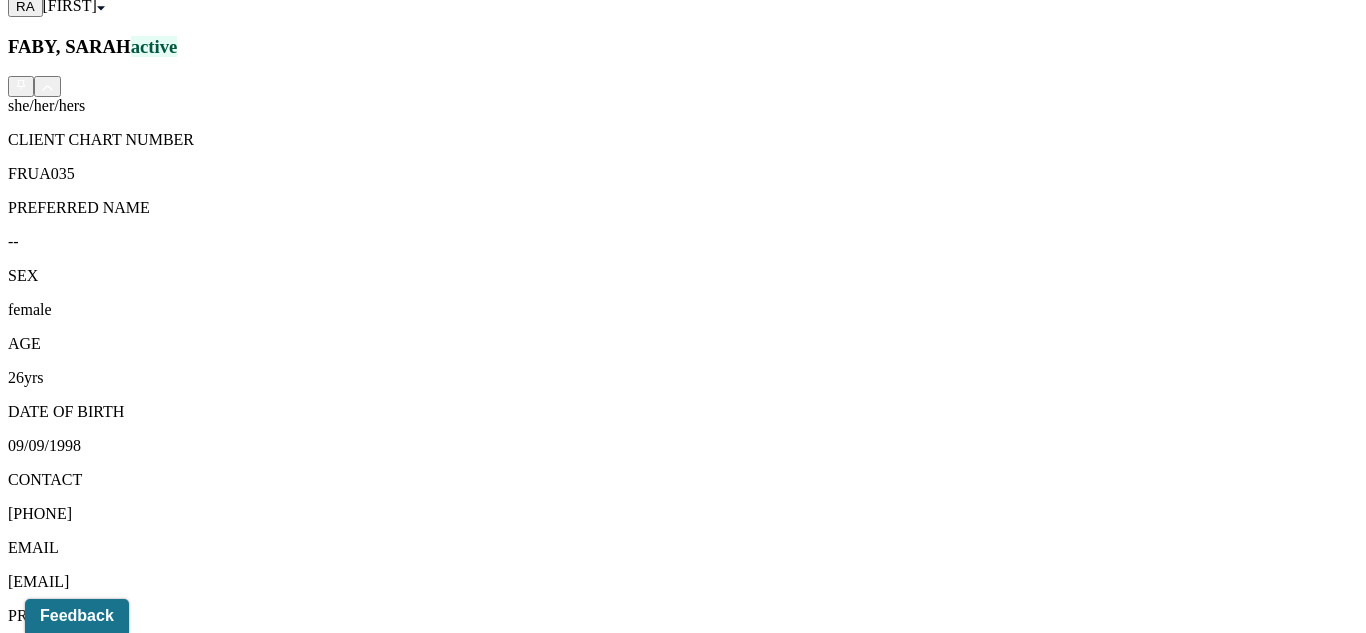 scroll, scrollTop: 614, scrollLeft: 0, axis: vertical 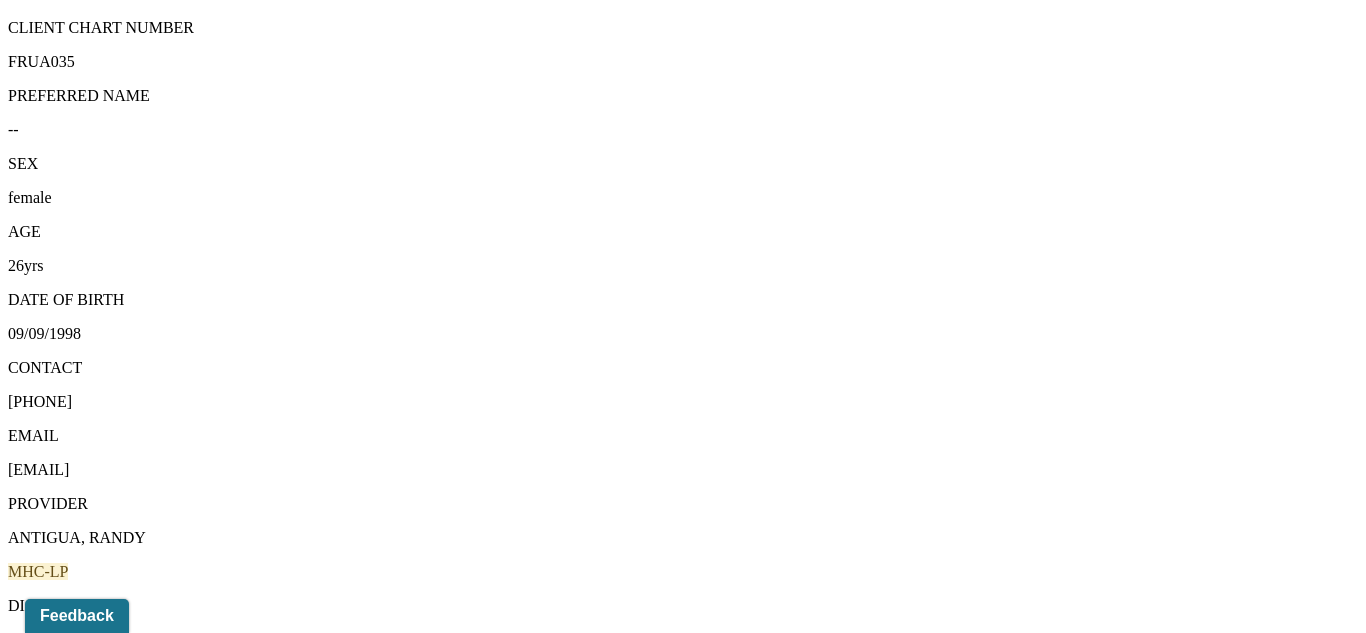 click on "Individual soap note" at bounding box center (264, 1557) 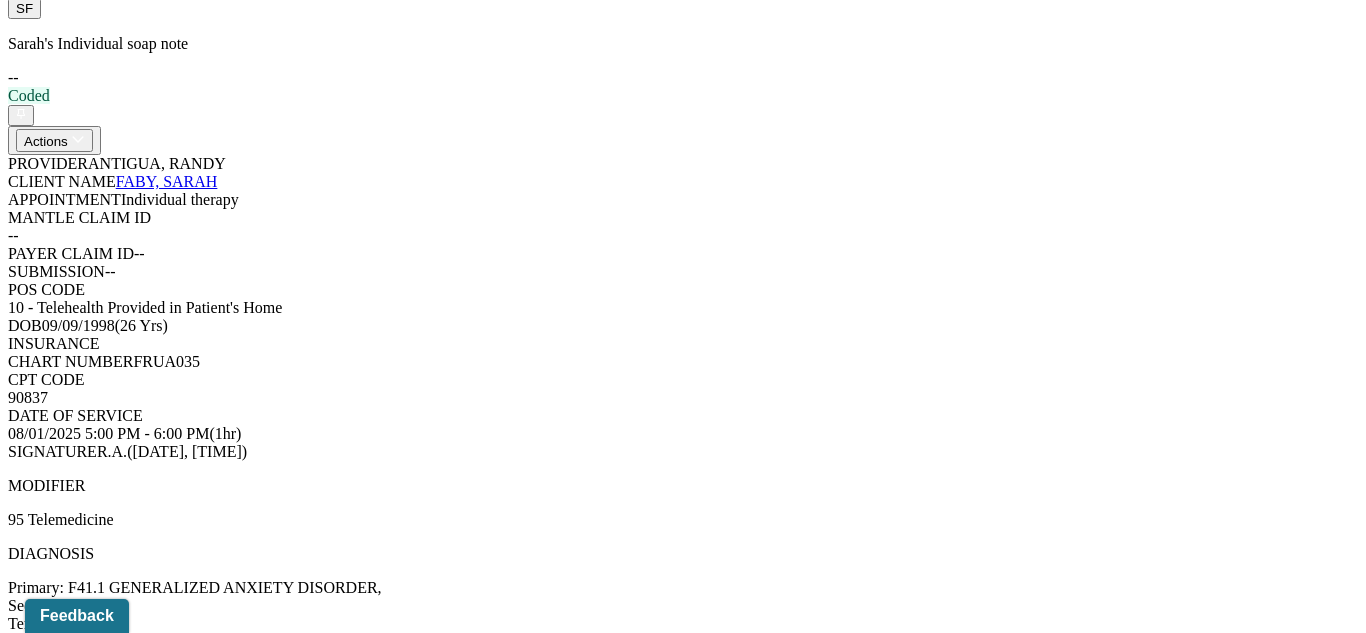scroll, scrollTop: 614, scrollLeft: 0, axis: vertical 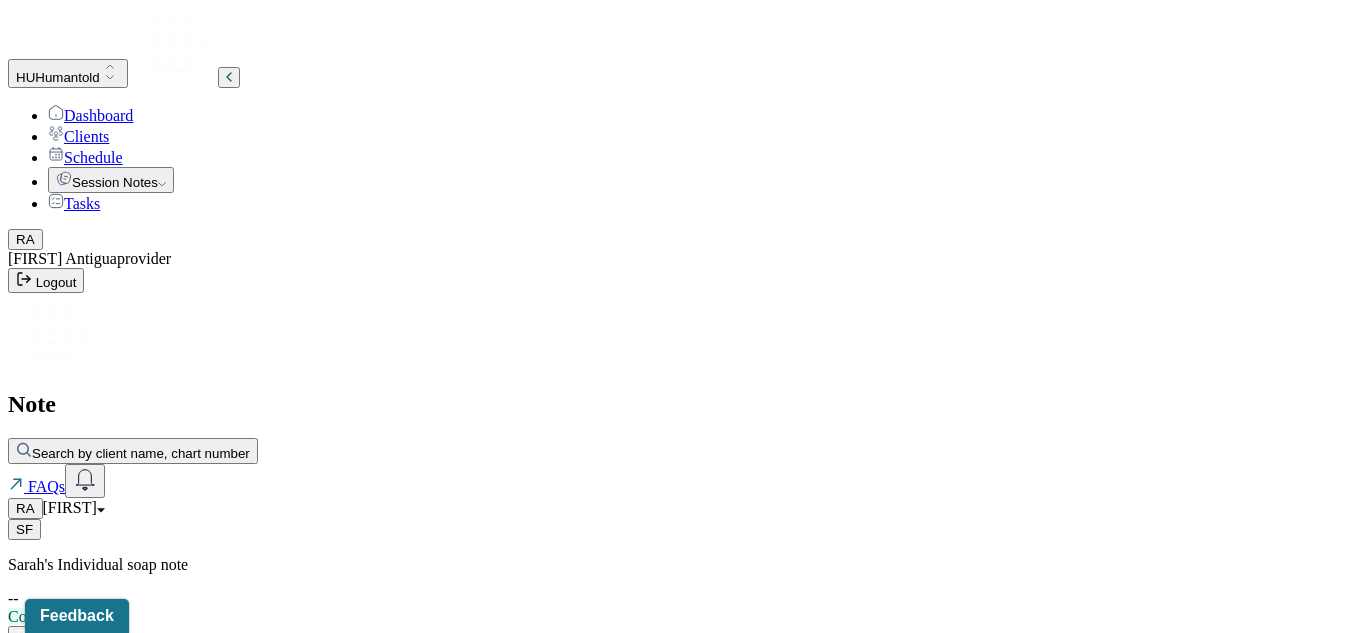 click on "Dashboard" at bounding box center (703, 114) 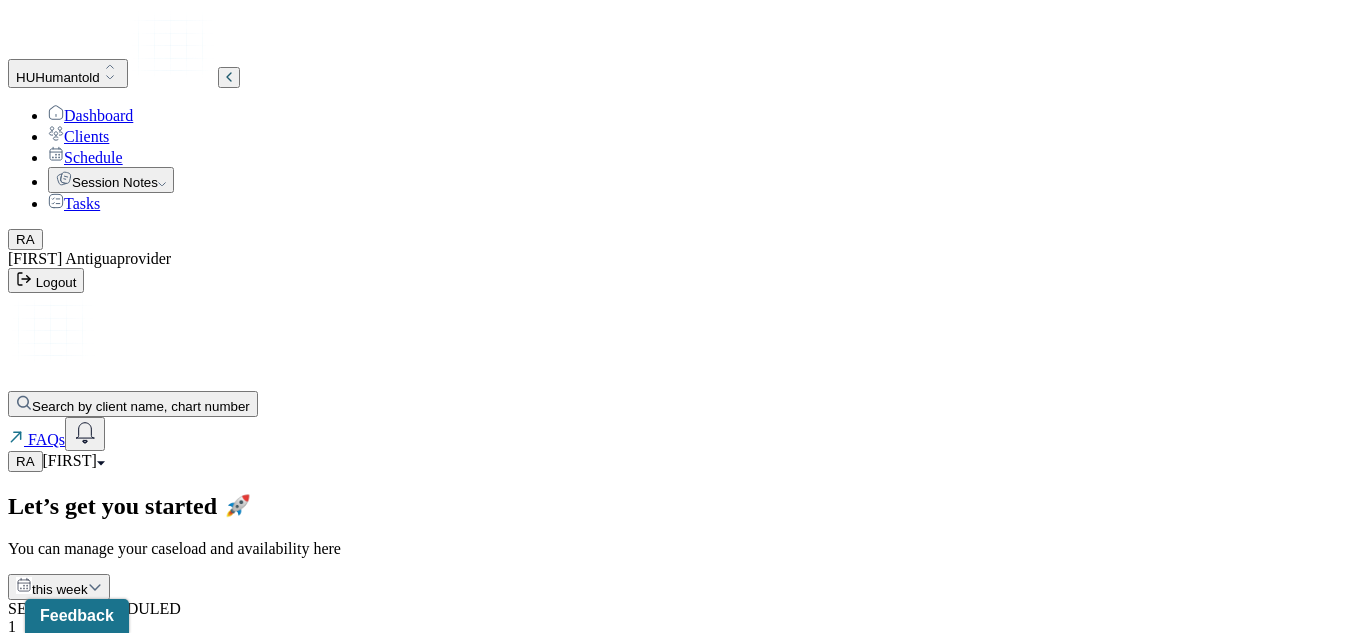 click on "Clients" at bounding box center (78, 136) 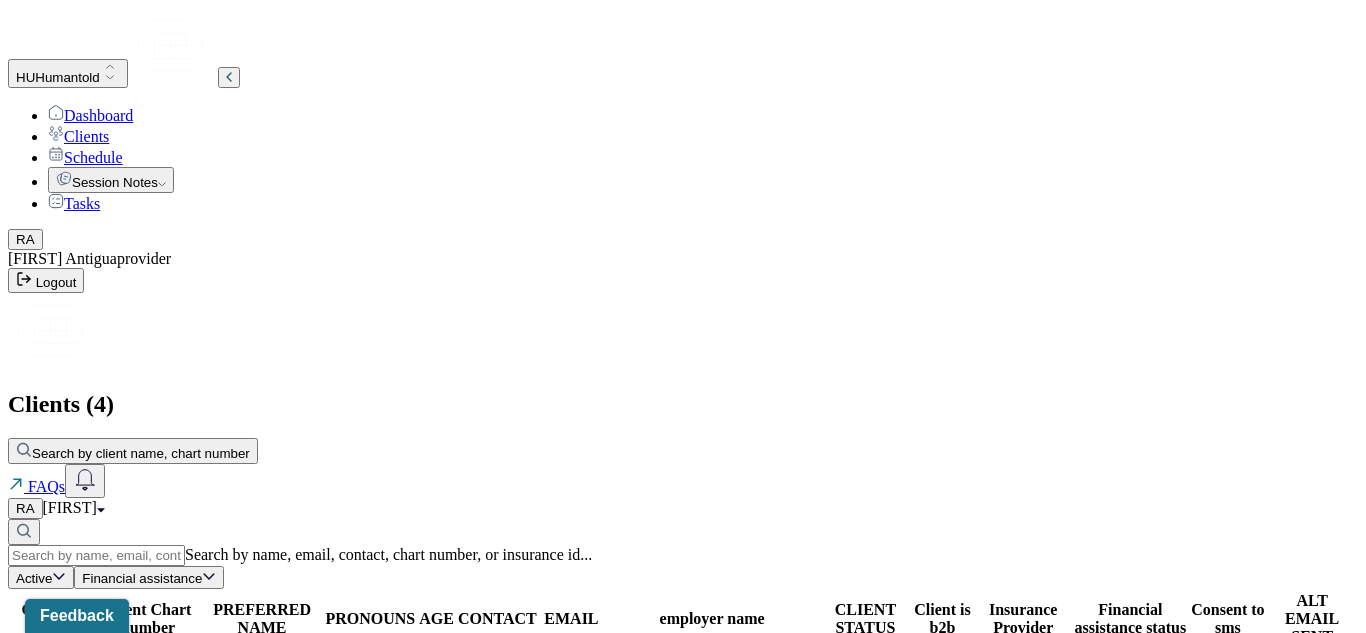 click on "HALL, BAYLEE" at bounding box center [52, 748] 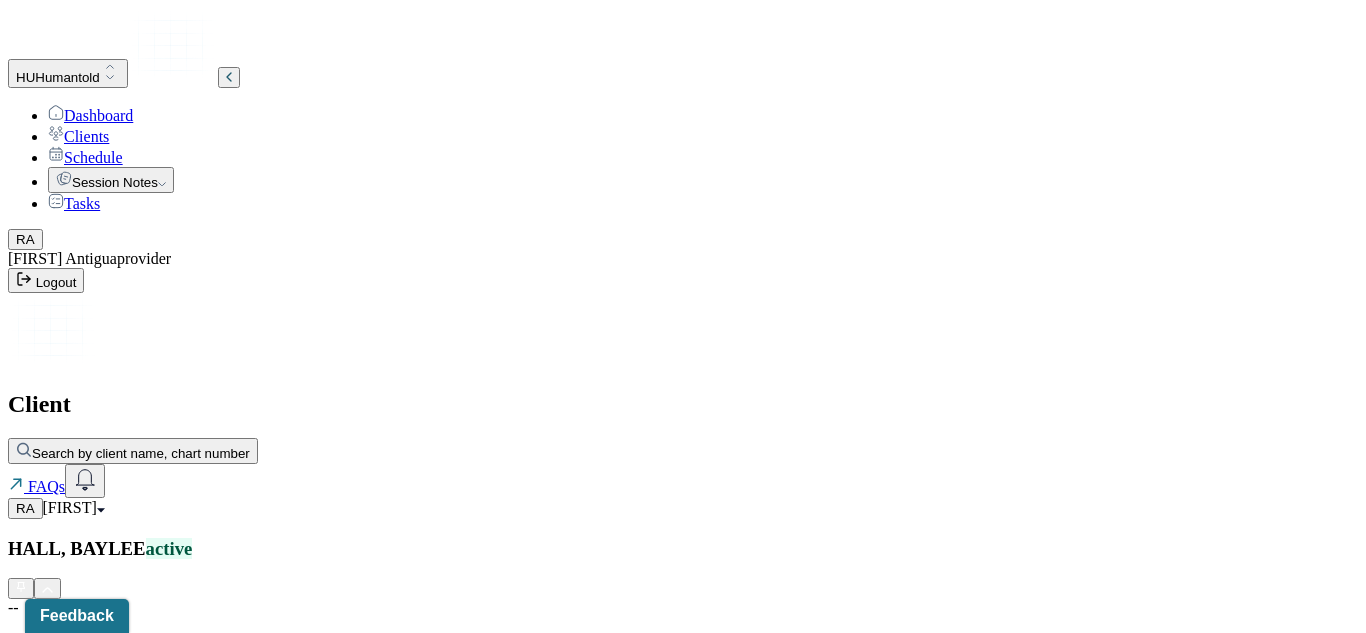 click on "CLIENT CHART NUMBER HKDH423 PREFERRED NAME -- SEX male AGE 29  yrs DATE OF BIRTH [DATE]  CONTACT [PHONE] EMAIL [EMAIL] PROVIDER [LAST], [FIRST] MHC-LP DIAGNOSIS -- DIAGNOSIS CODE -- LAST SESSION [DATE] insurance provider CARELON FINANCIAL ASSISTANCE STATUS -- Address [NUMBER] [STREET] City [CITY] State [STATE] Zipcode [ZIPCODE] Consent to Sms Yes On Trial No Portal Activation No" at bounding box center [683, 1322] 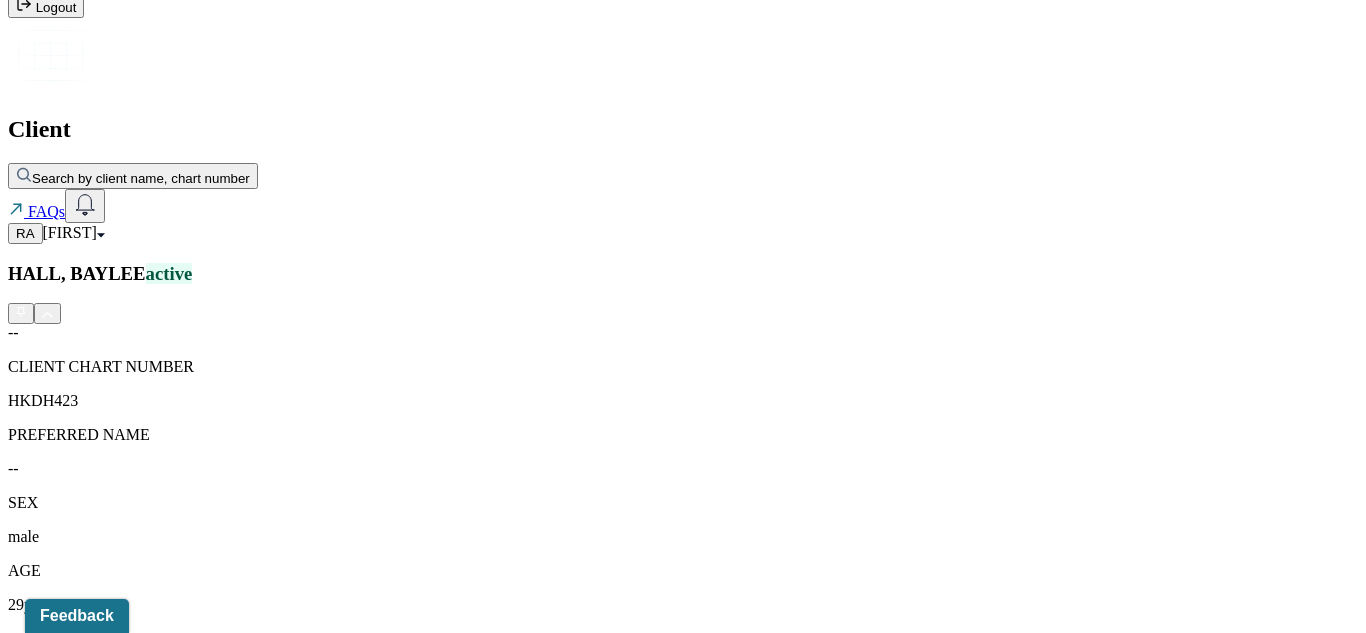 scroll, scrollTop: 536, scrollLeft: 0, axis: vertical 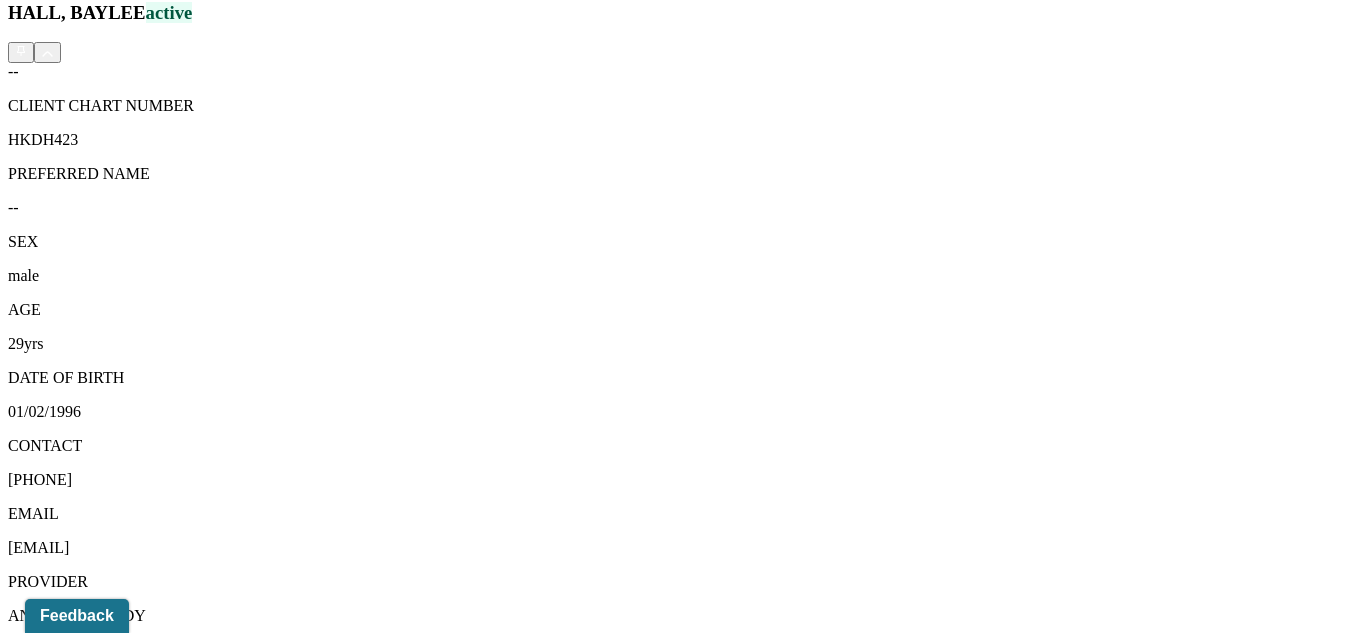click on "Relations info" at bounding box center (109, 1501) 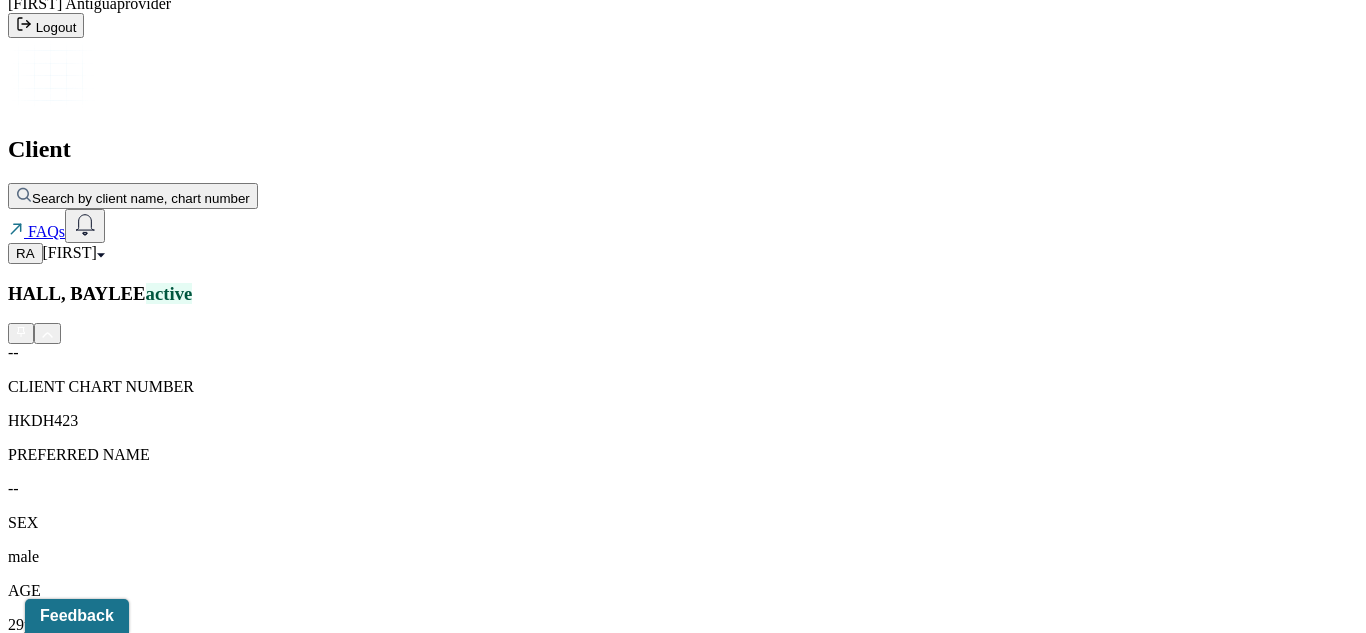 scroll, scrollTop: 256, scrollLeft: 0, axis: vertical 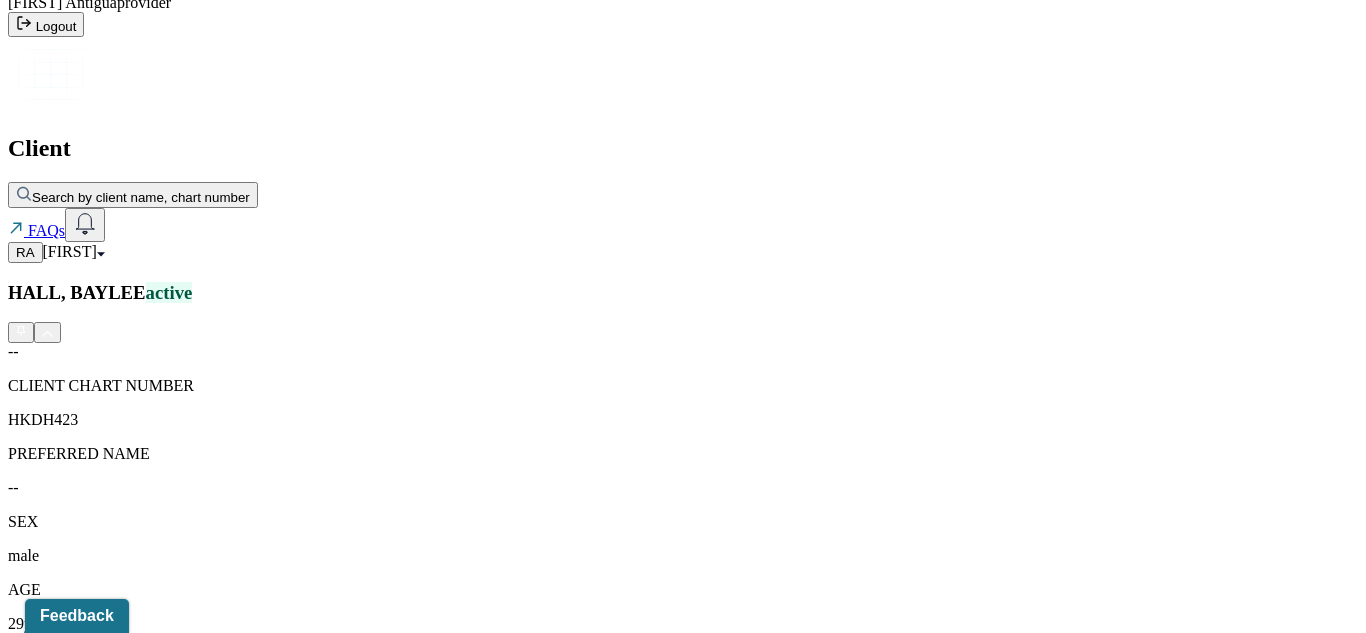 click on "Session Notes" at bounding box center (209, 1781) 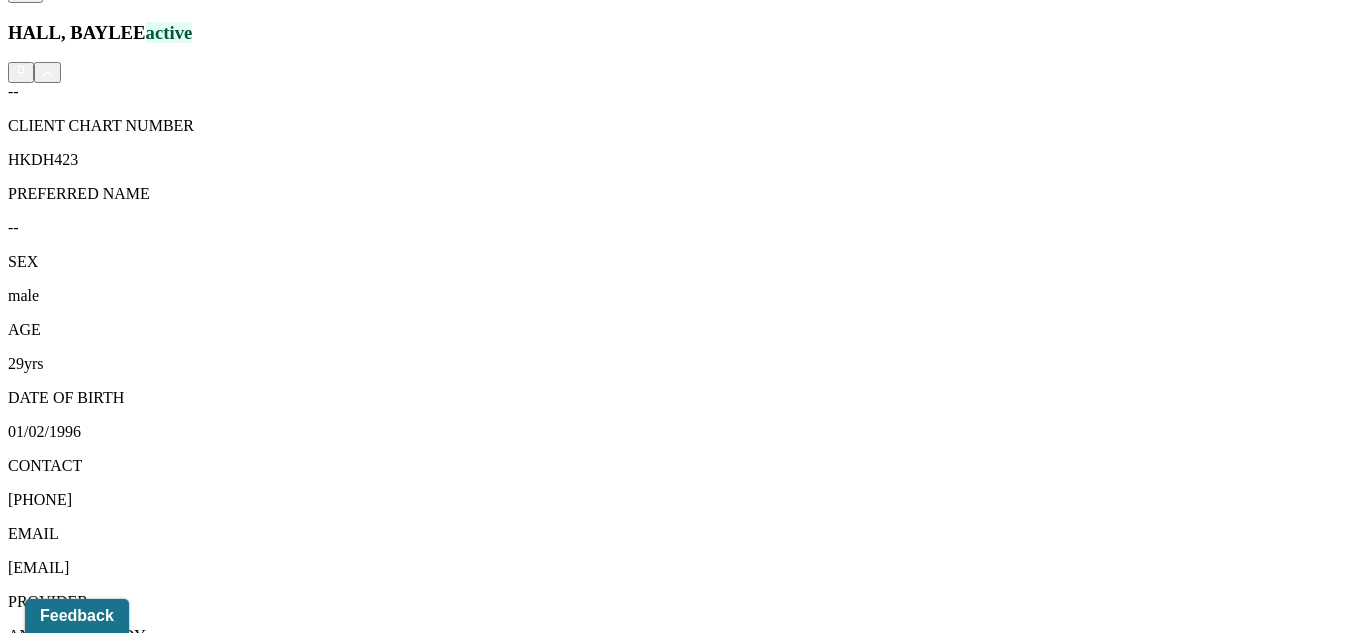 scroll, scrollTop: 0, scrollLeft: 0, axis: both 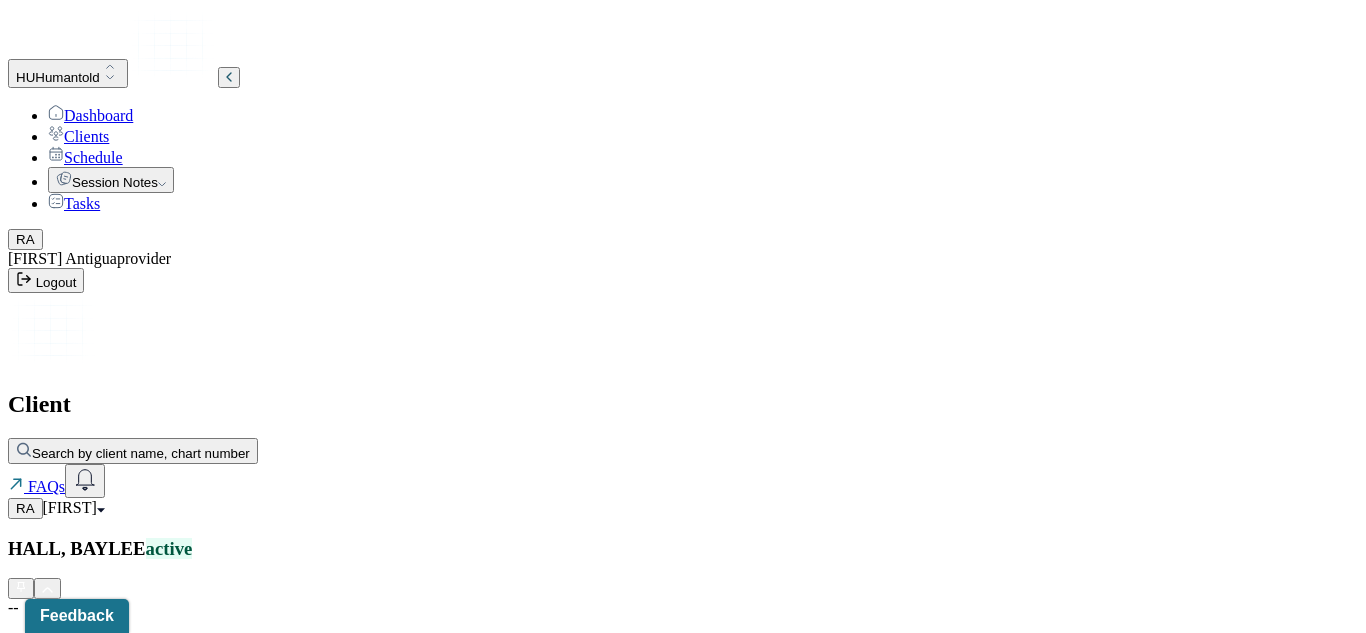 click on "[FIRST]" at bounding box center (70, 507) 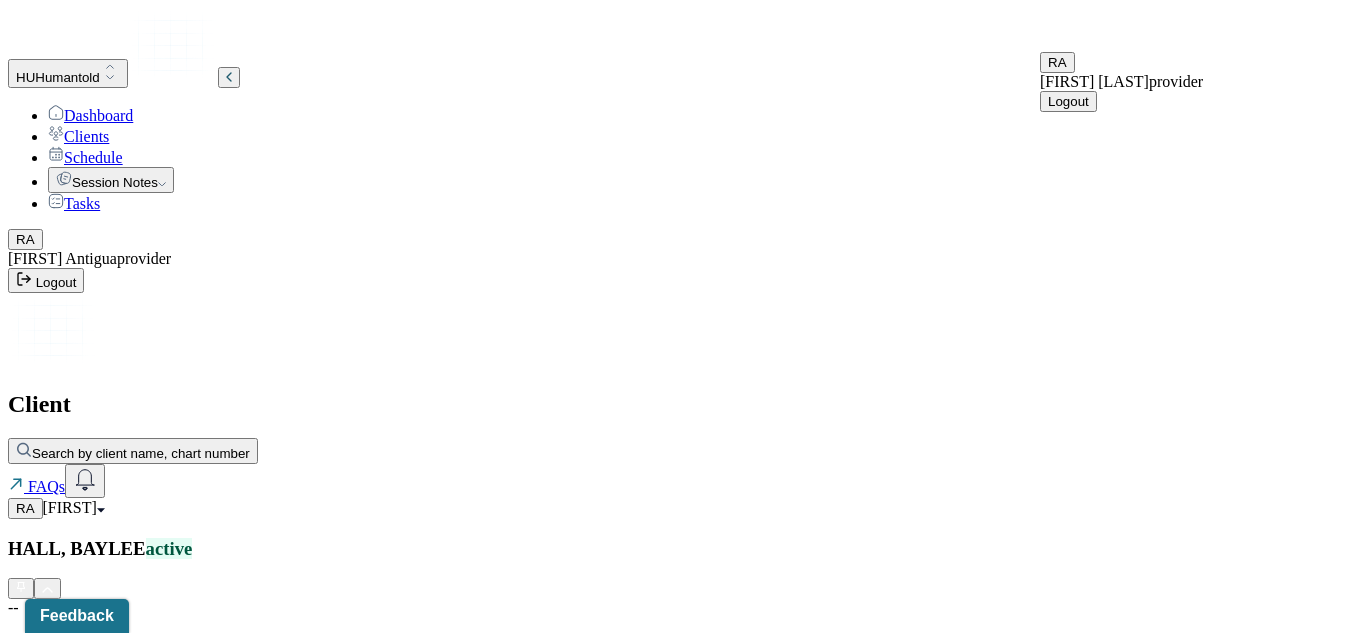 click on "Logout" at bounding box center (1068, 101) 